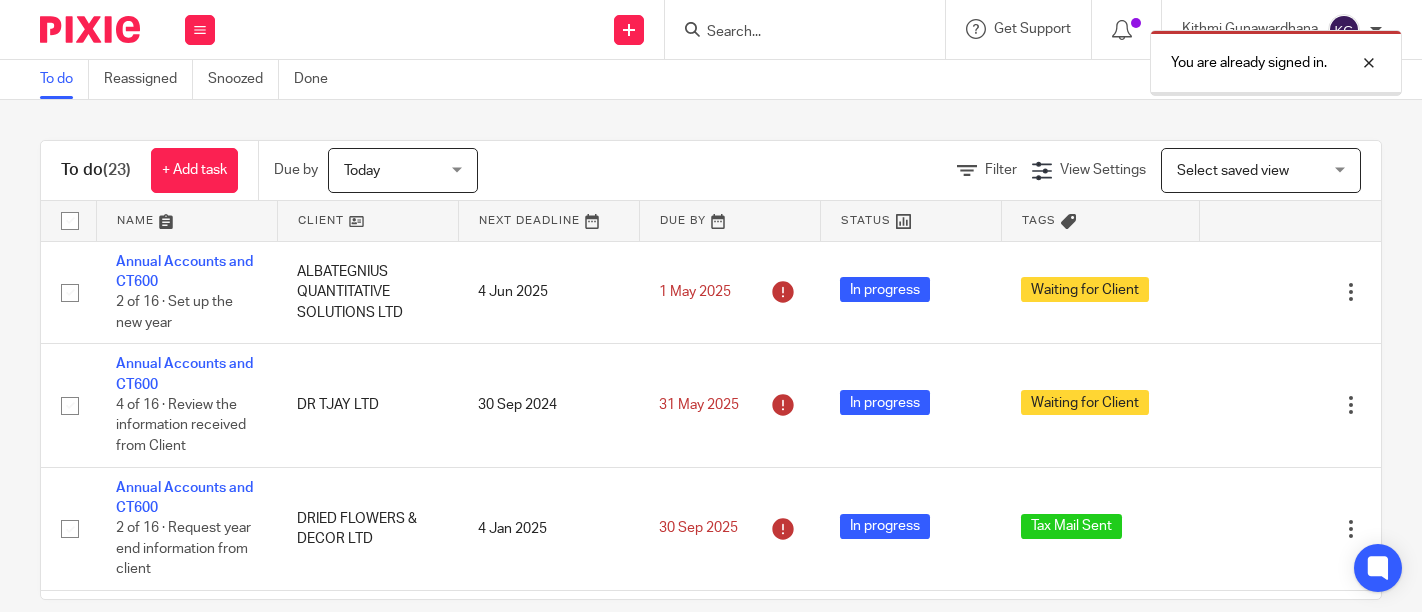 scroll, scrollTop: 0, scrollLeft: 0, axis: both 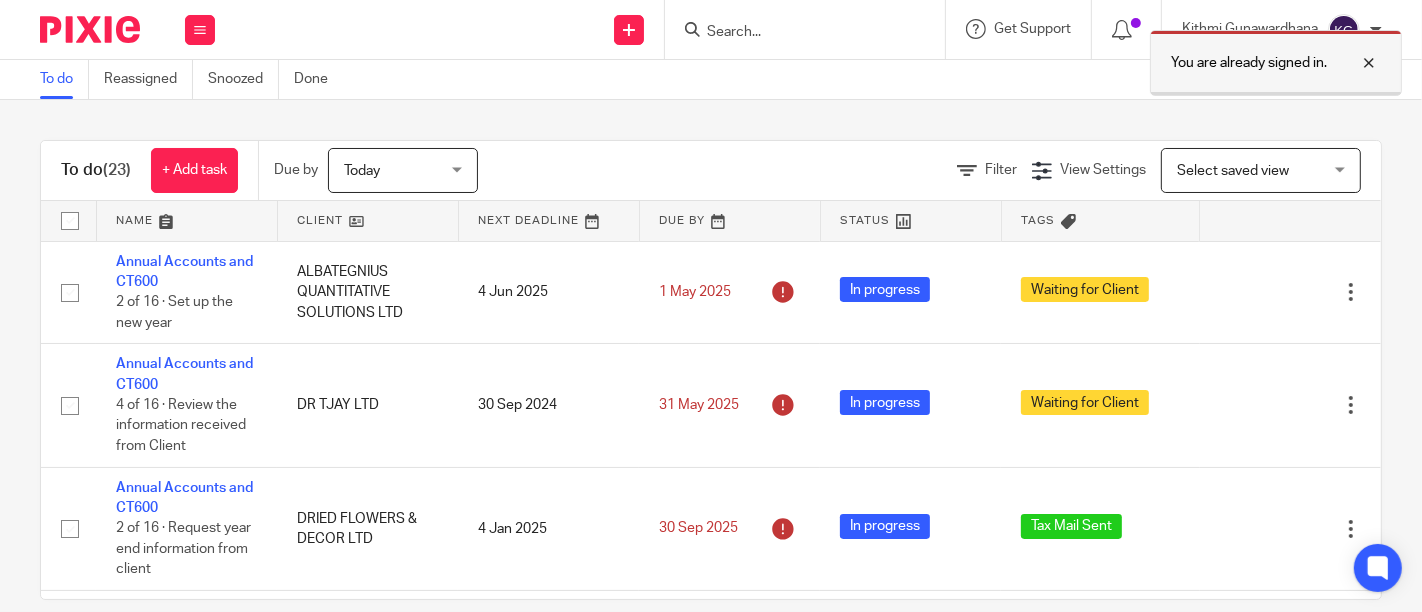 click at bounding box center [1354, 63] 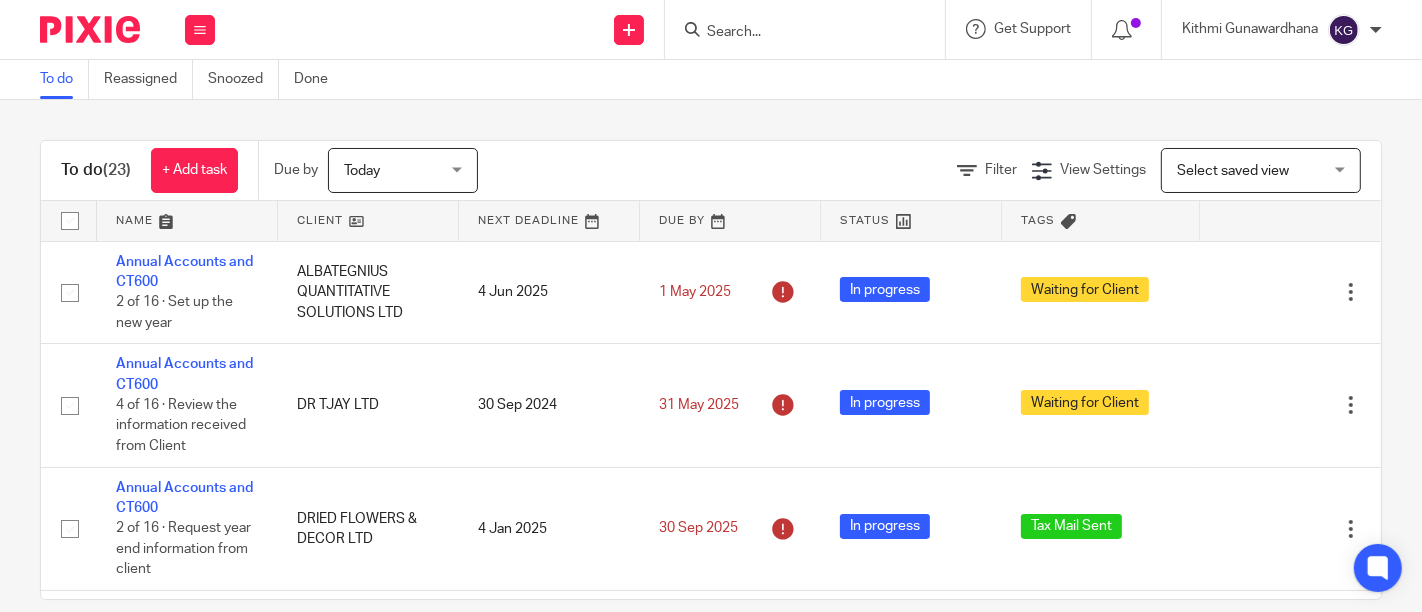 click at bounding box center [795, 33] 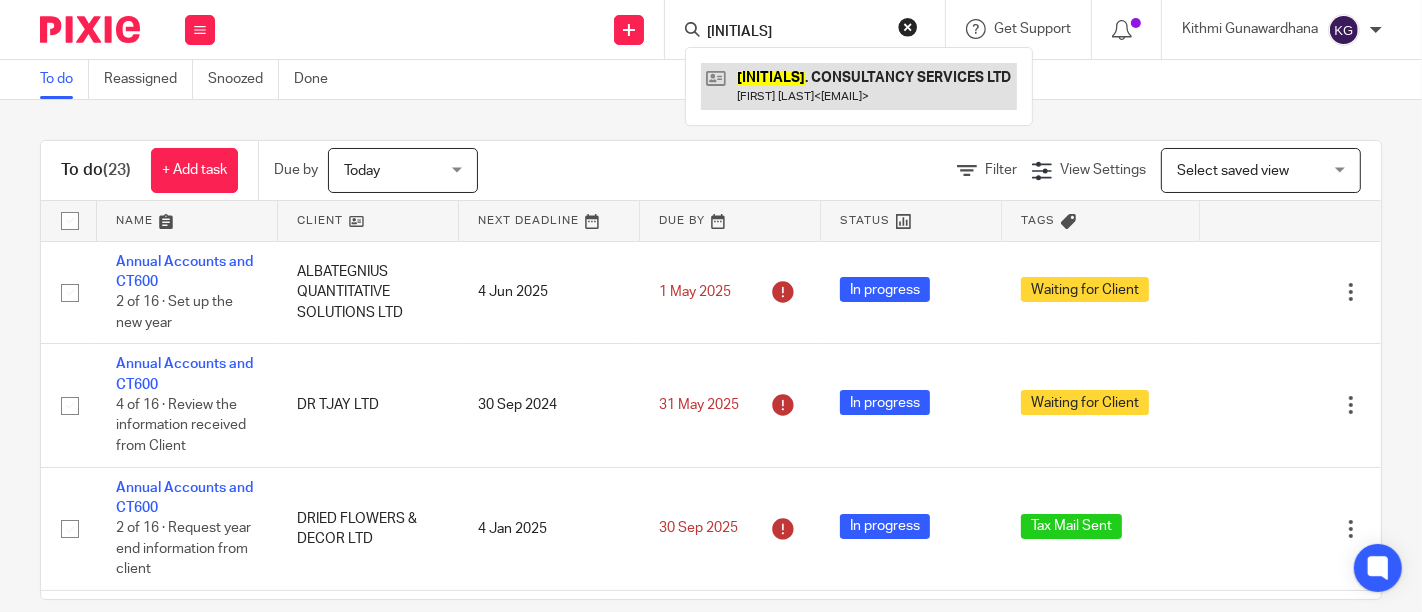 type on "Akd" 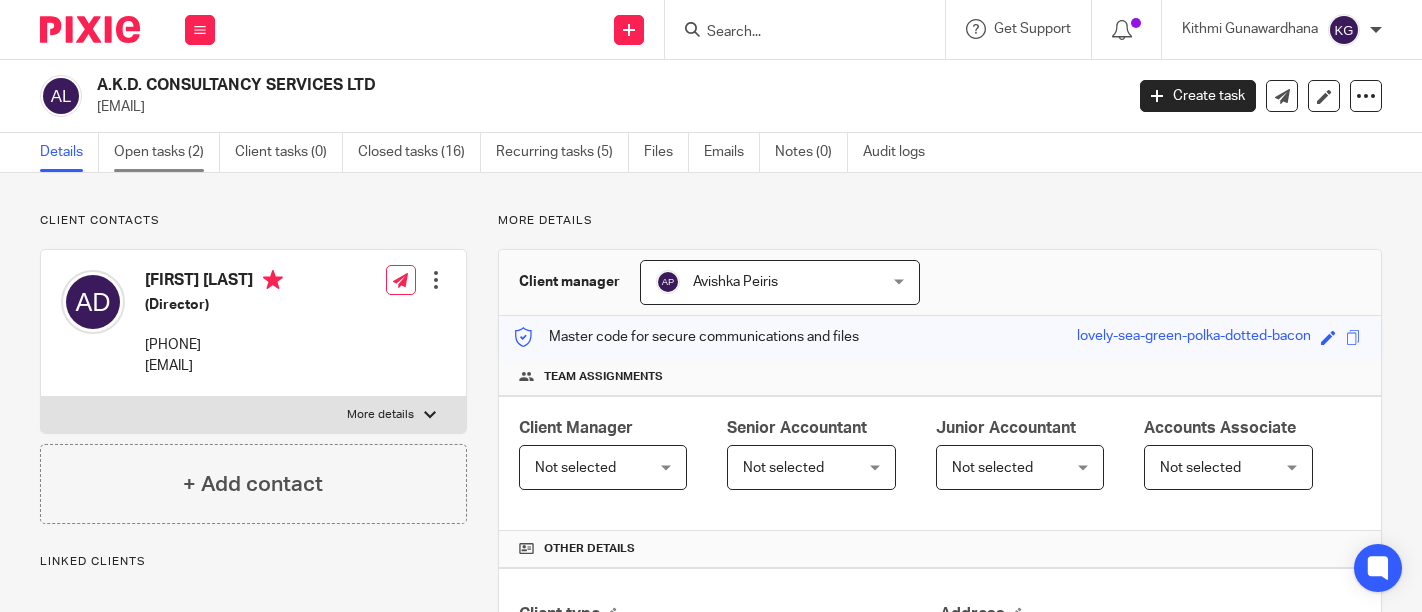 scroll, scrollTop: 0, scrollLeft: 0, axis: both 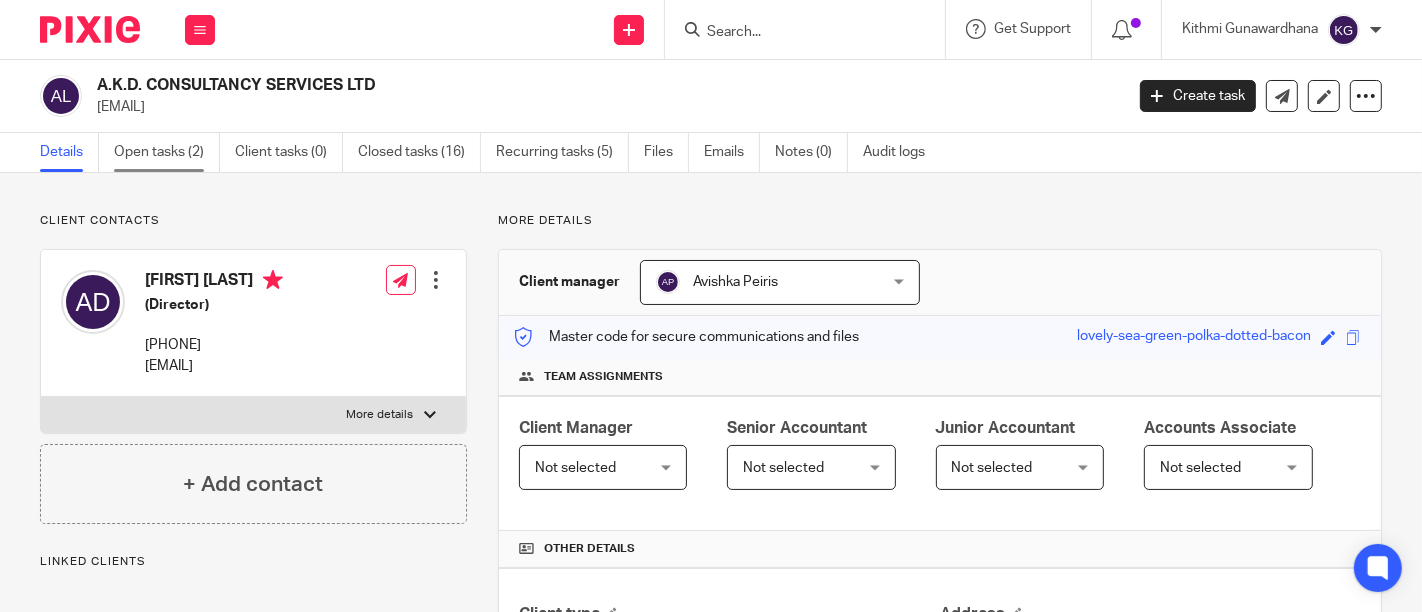 click on "Open tasks (2)" at bounding box center (167, 152) 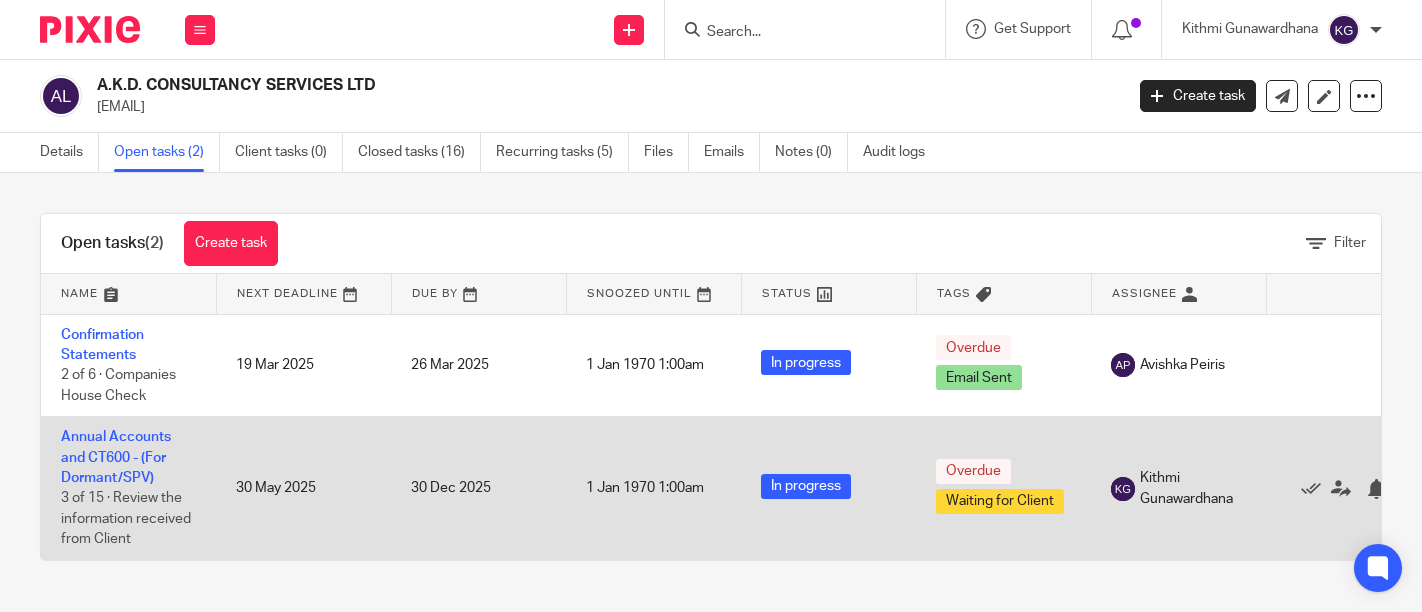 scroll, scrollTop: 0, scrollLeft: 0, axis: both 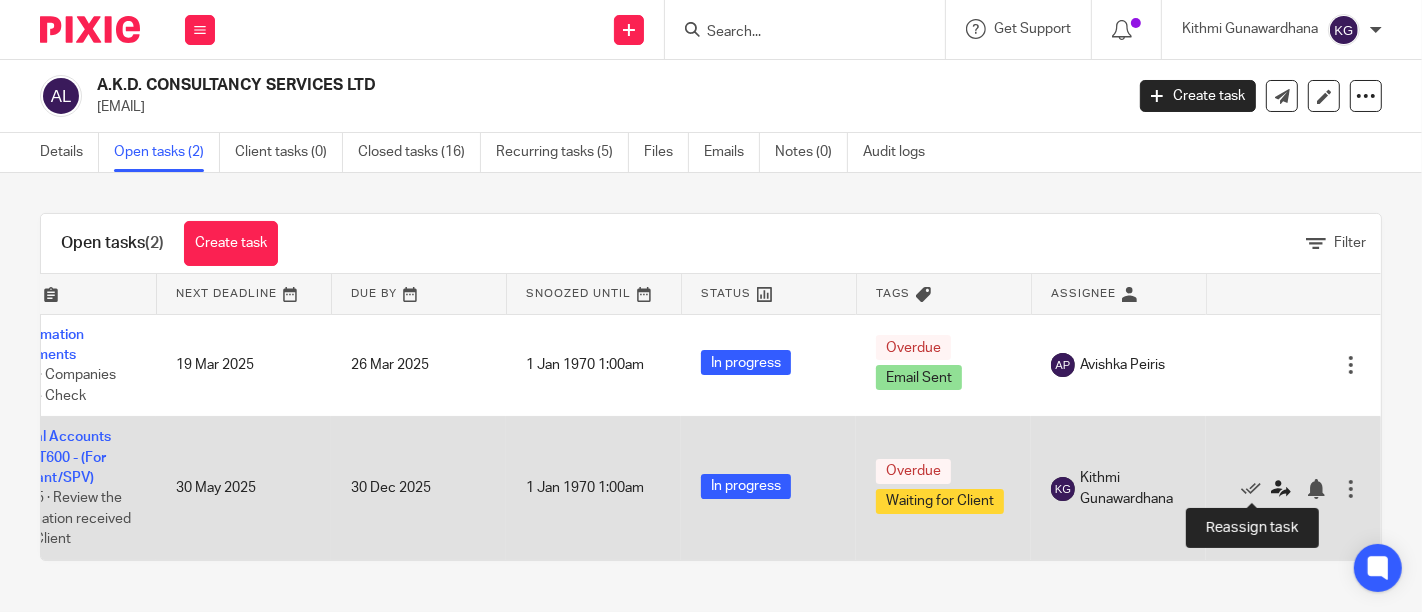 click at bounding box center [1281, 489] 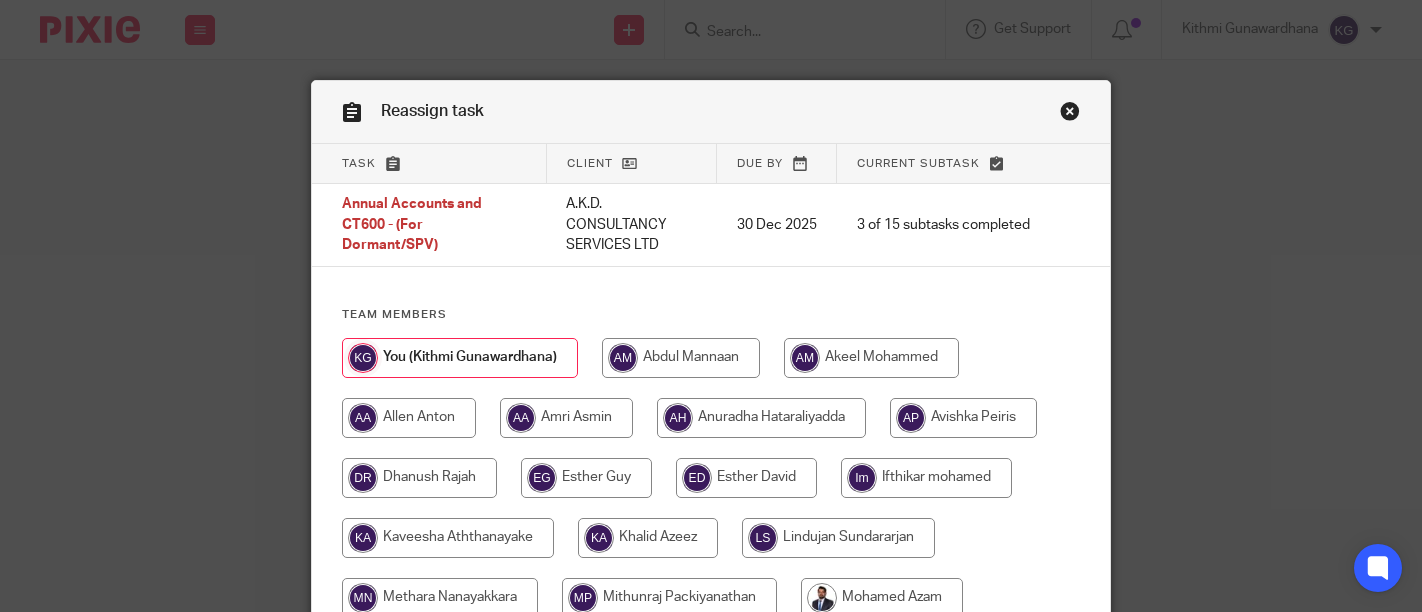scroll, scrollTop: 0, scrollLeft: 0, axis: both 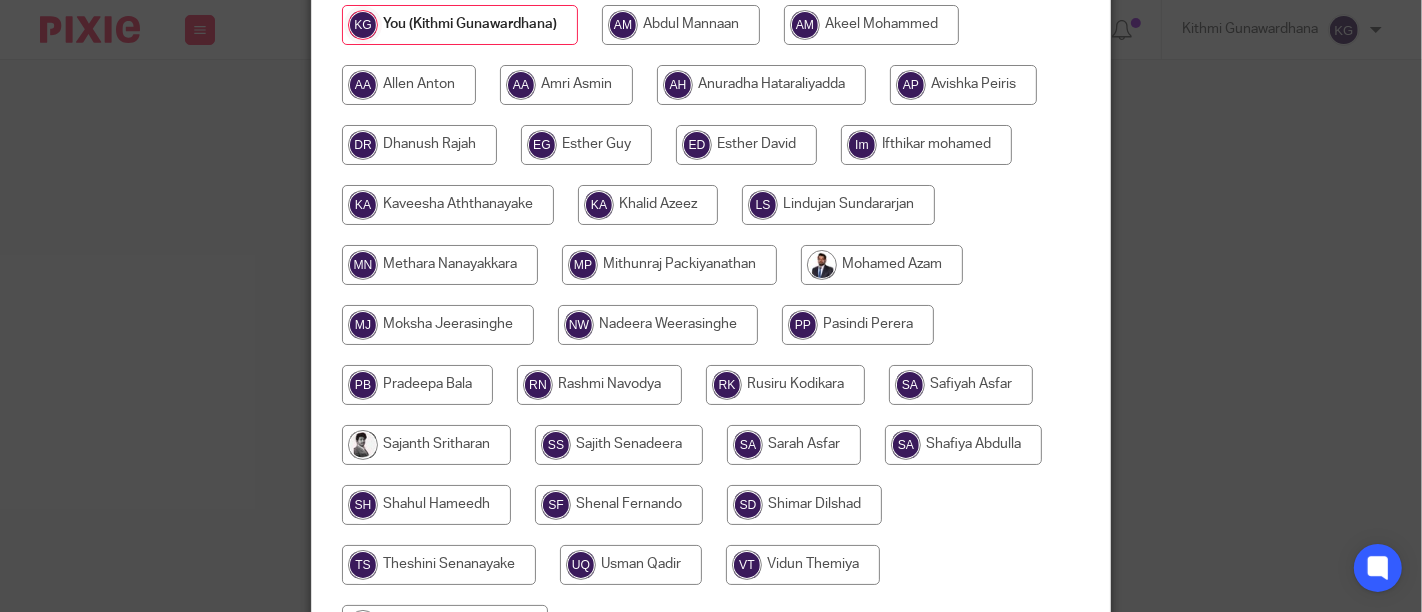 click at bounding box center [858, 325] 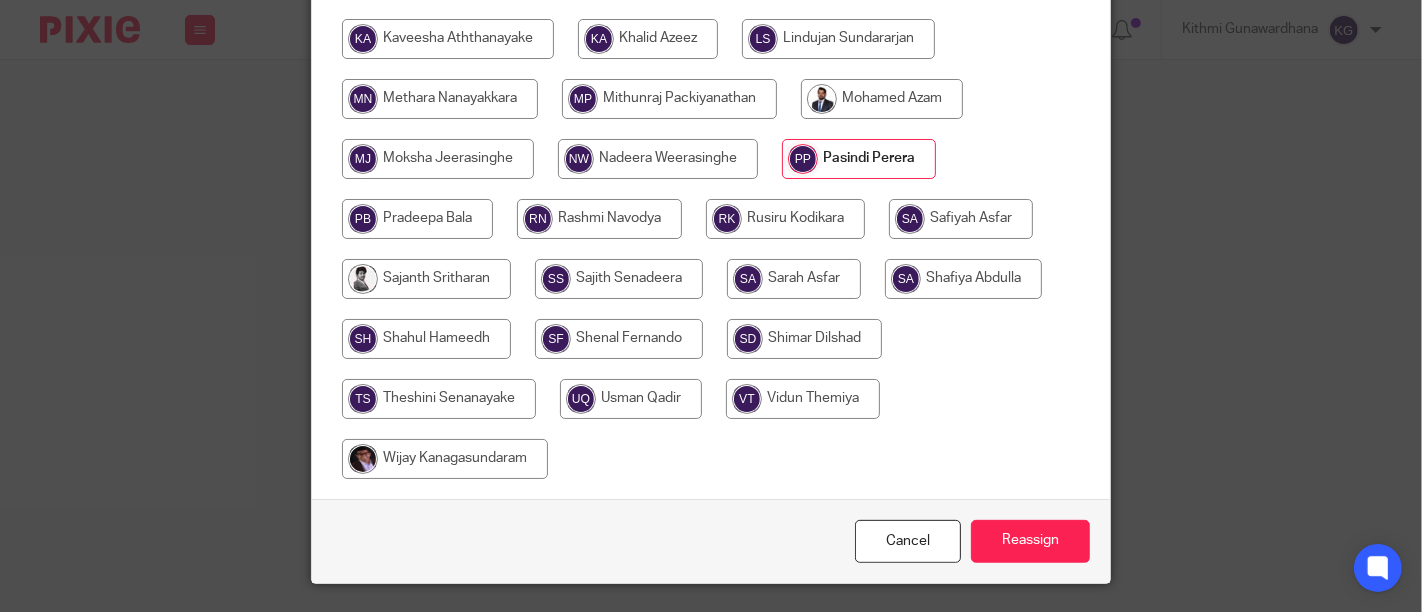 scroll, scrollTop: 548, scrollLeft: 0, axis: vertical 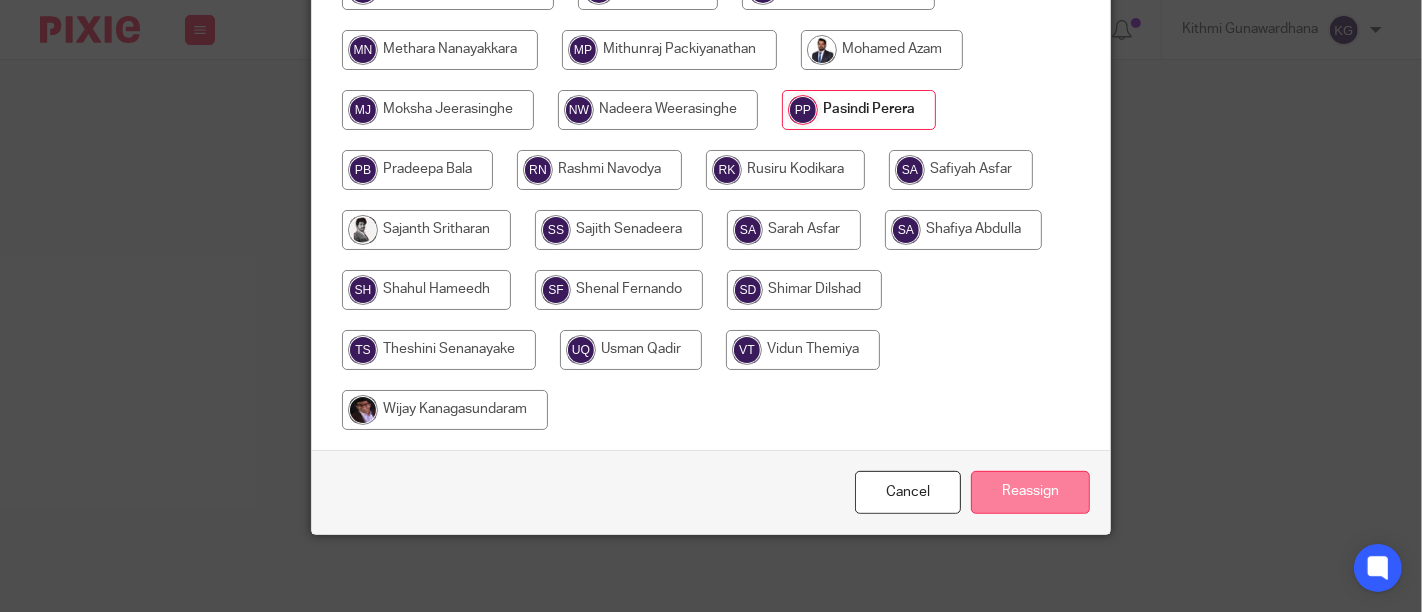 click on "Reassign" at bounding box center (1030, 492) 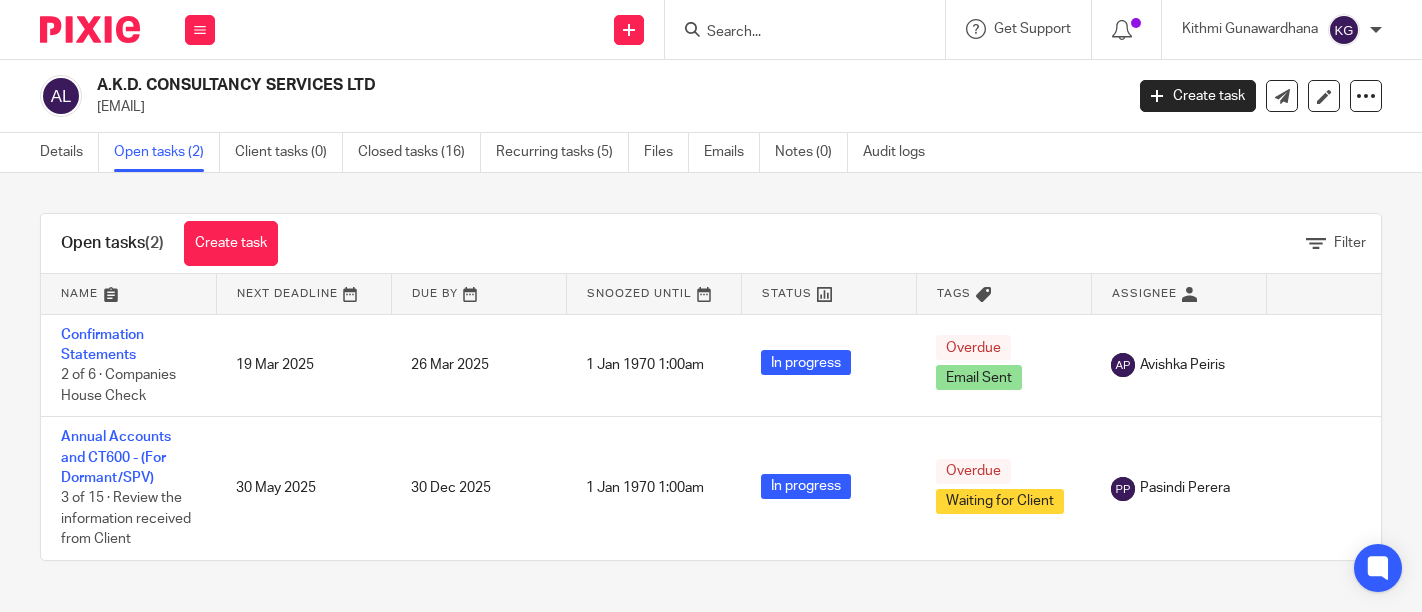 scroll, scrollTop: 0, scrollLeft: 0, axis: both 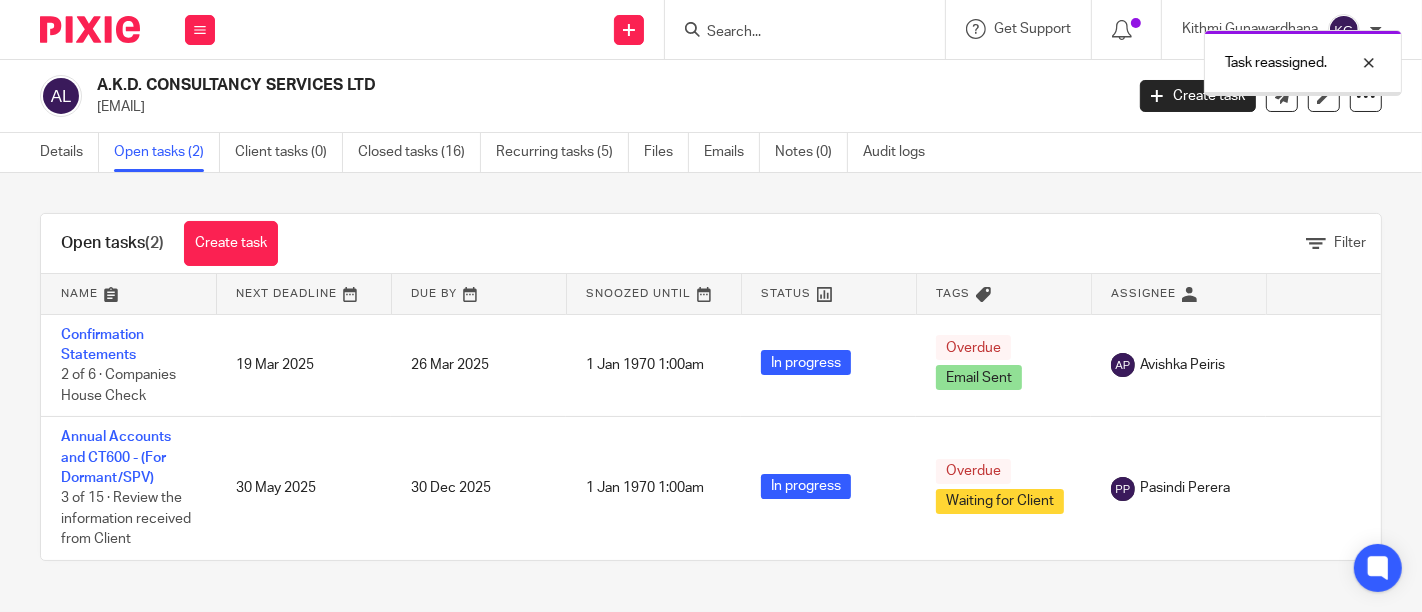 click on "Task reassigned." at bounding box center [1056, 58] 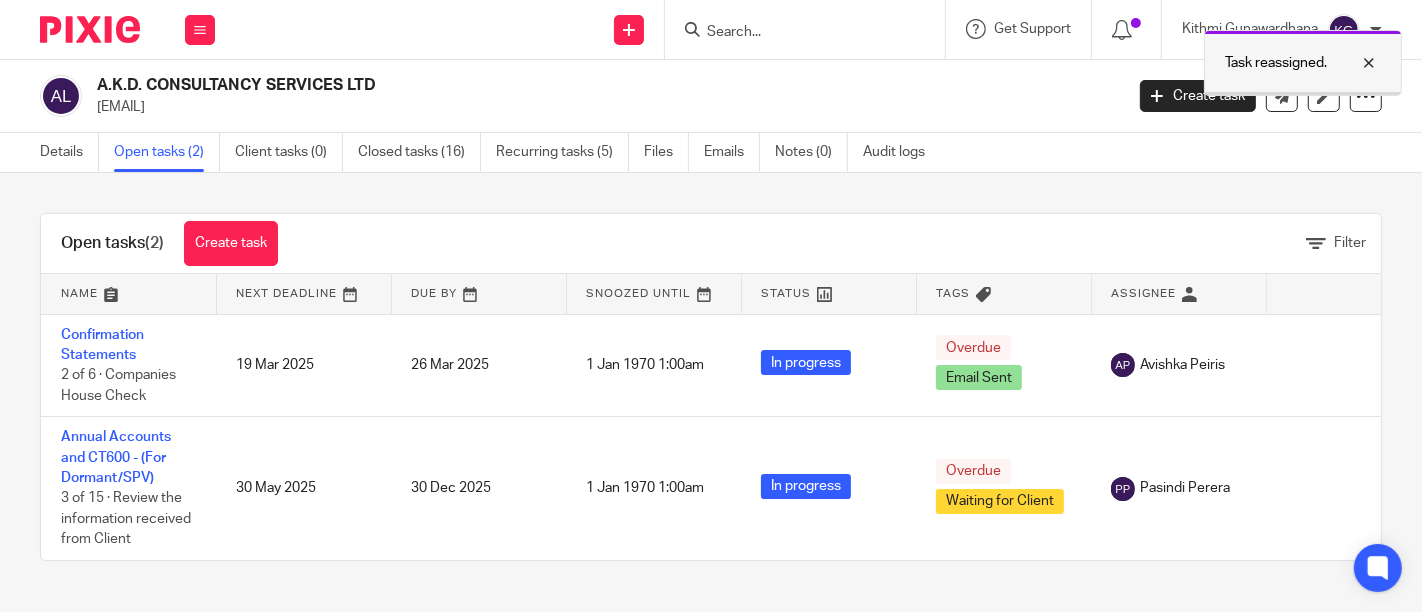 click at bounding box center [1354, 63] 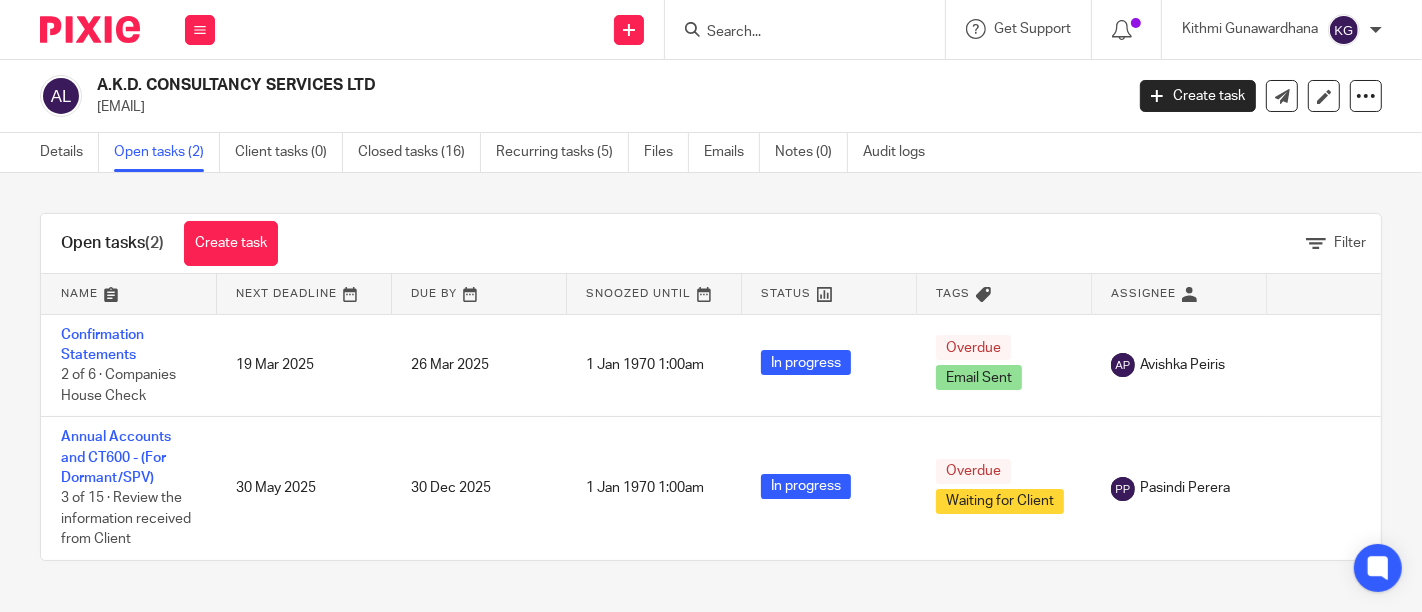 click at bounding box center [795, 33] 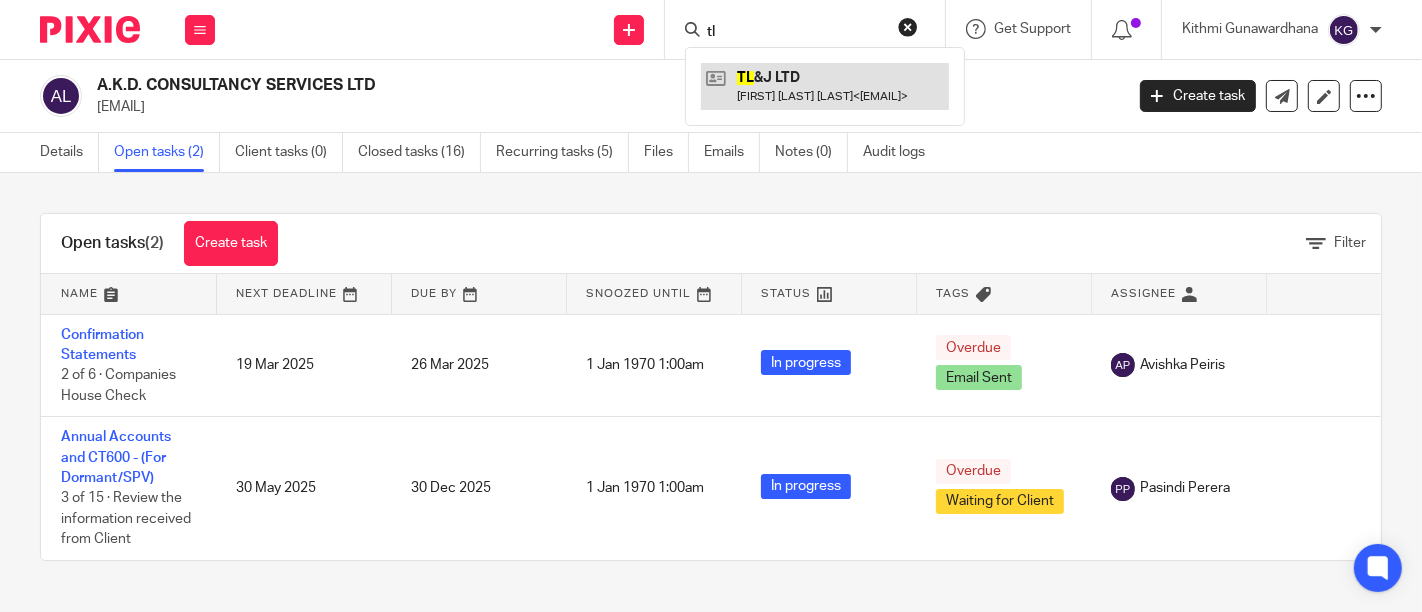 type on "tl" 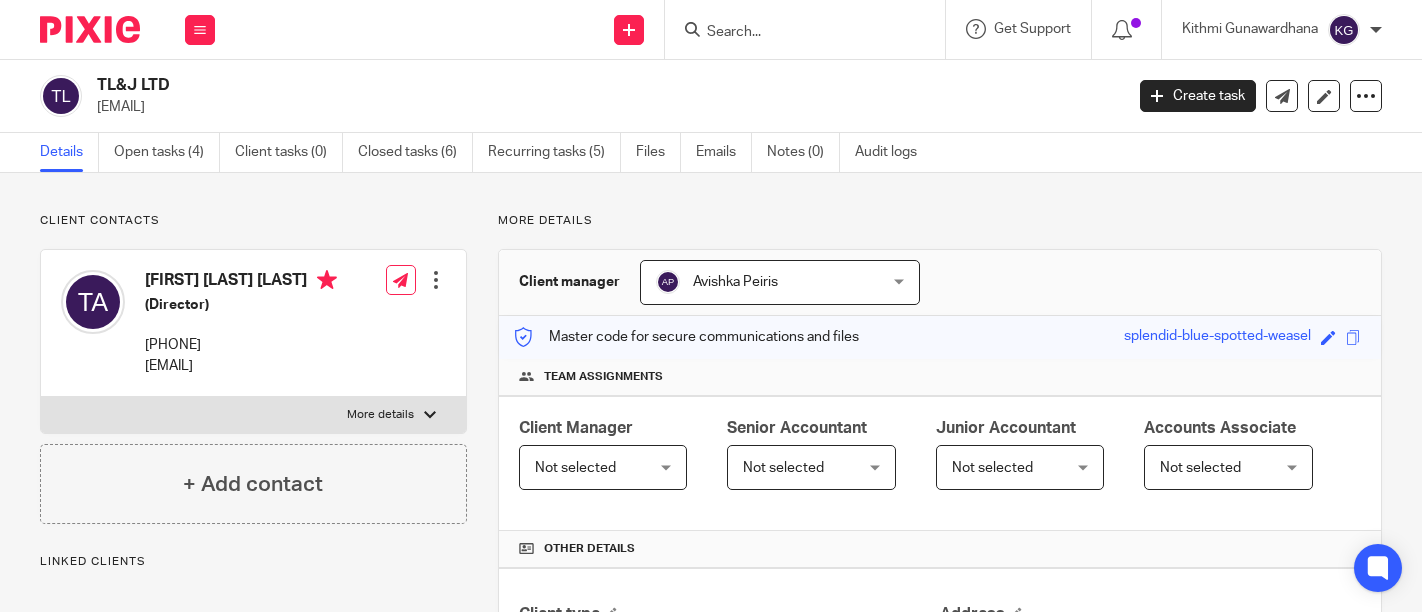scroll, scrollTop: 0, scrollLeft: 0, axis: both 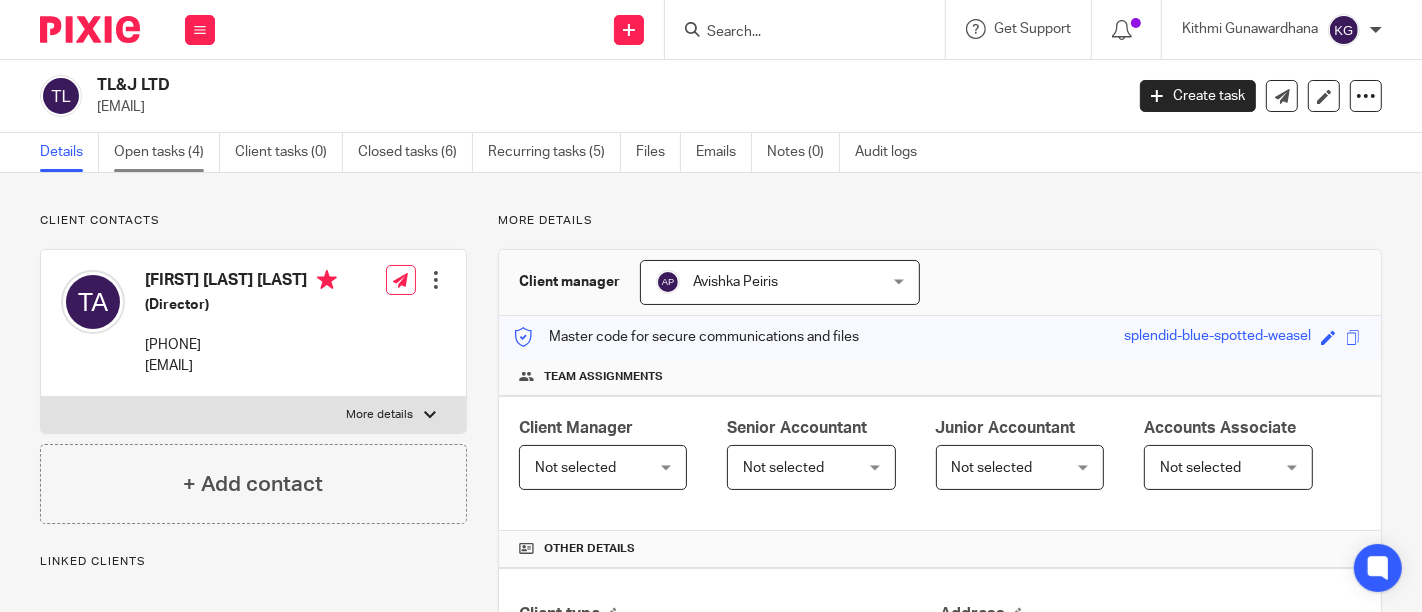 click on "Open tasks (4)" at bounding box center (167, 152) 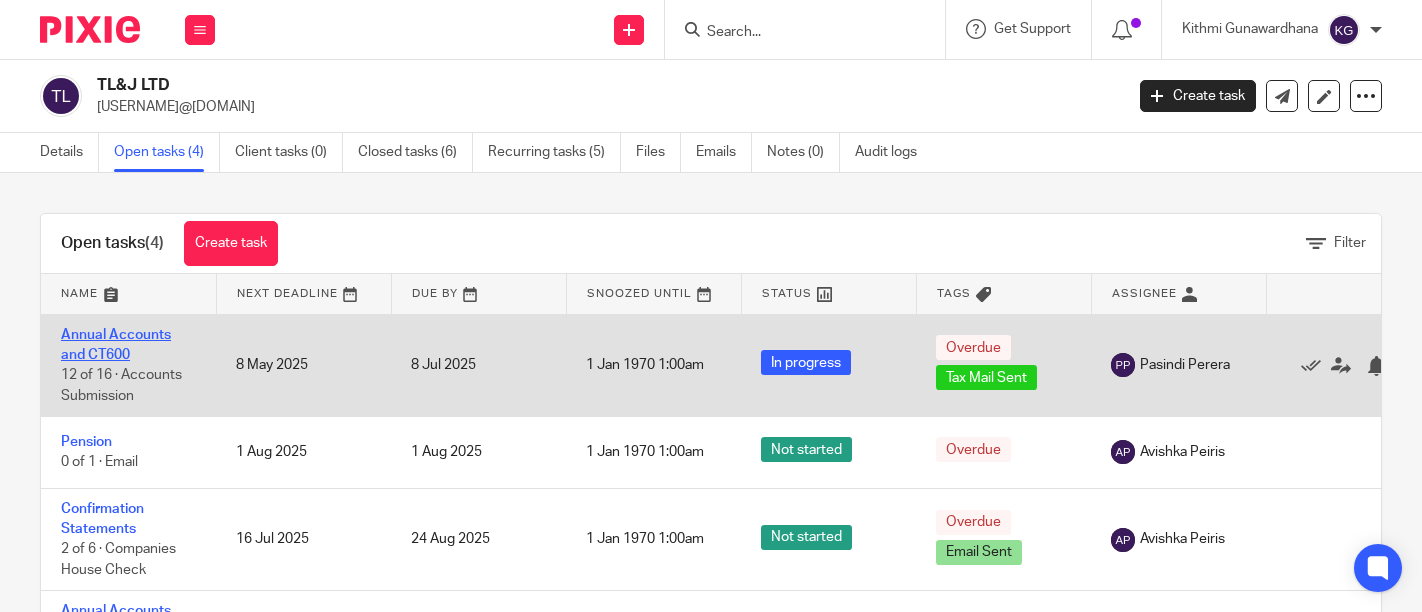 scroll, scrollTop: 0, scrollLeft: 0, axis: both 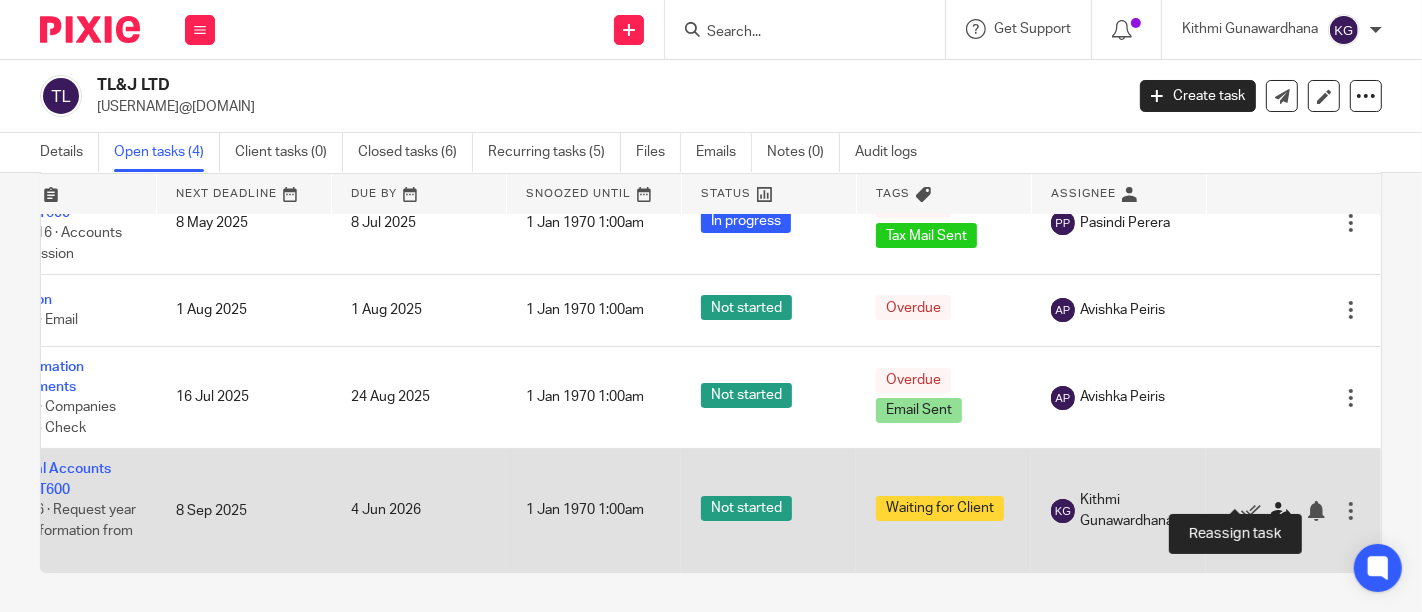 click at bounding box center (1281, 511) 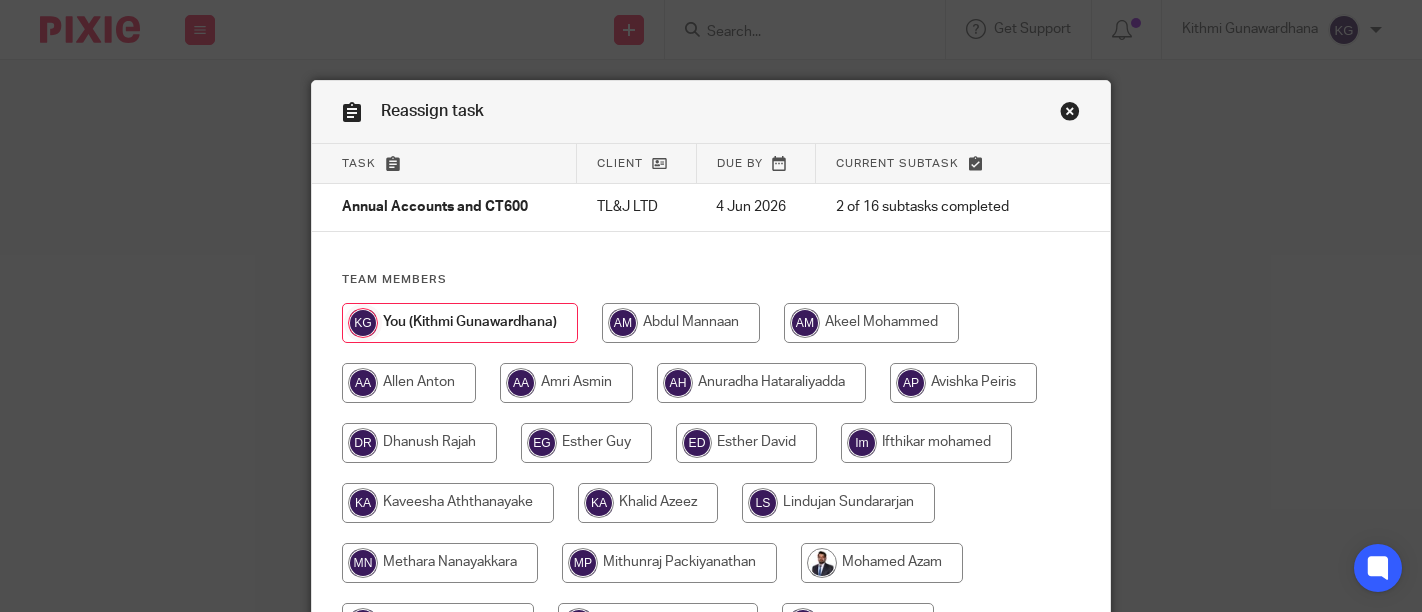 scroll, scrollTop: 0, scrollLeft: 0, axis: both 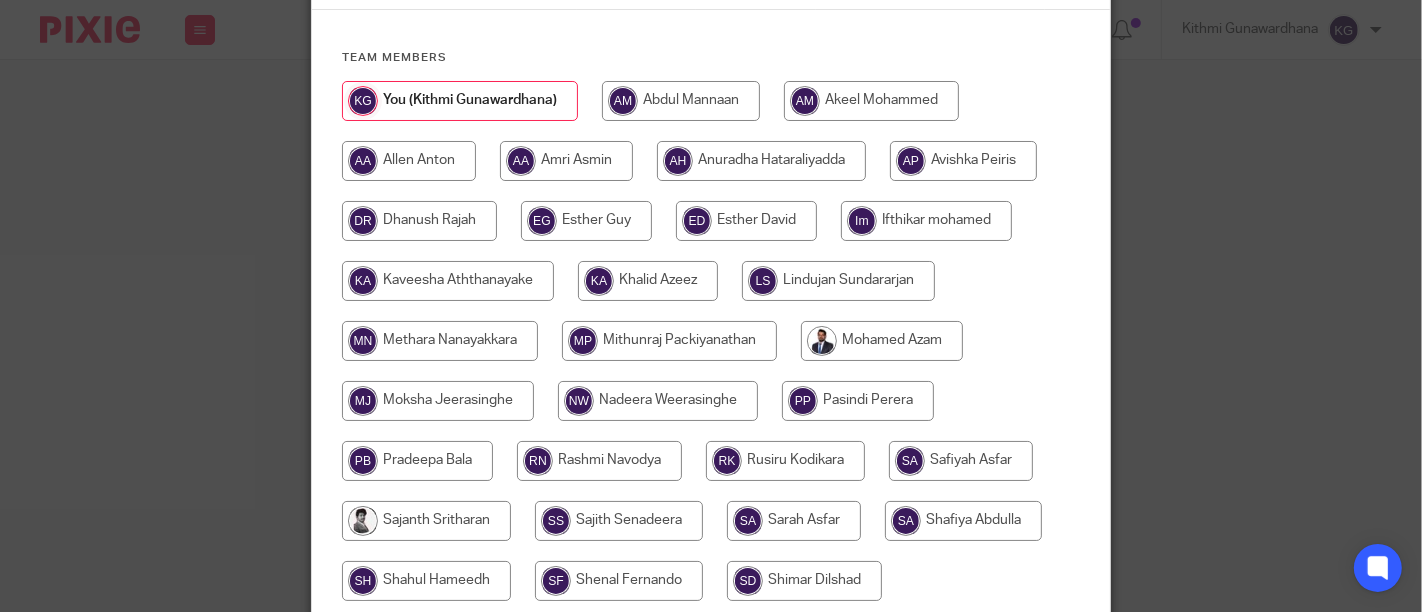click at bounding box center [858, 401] 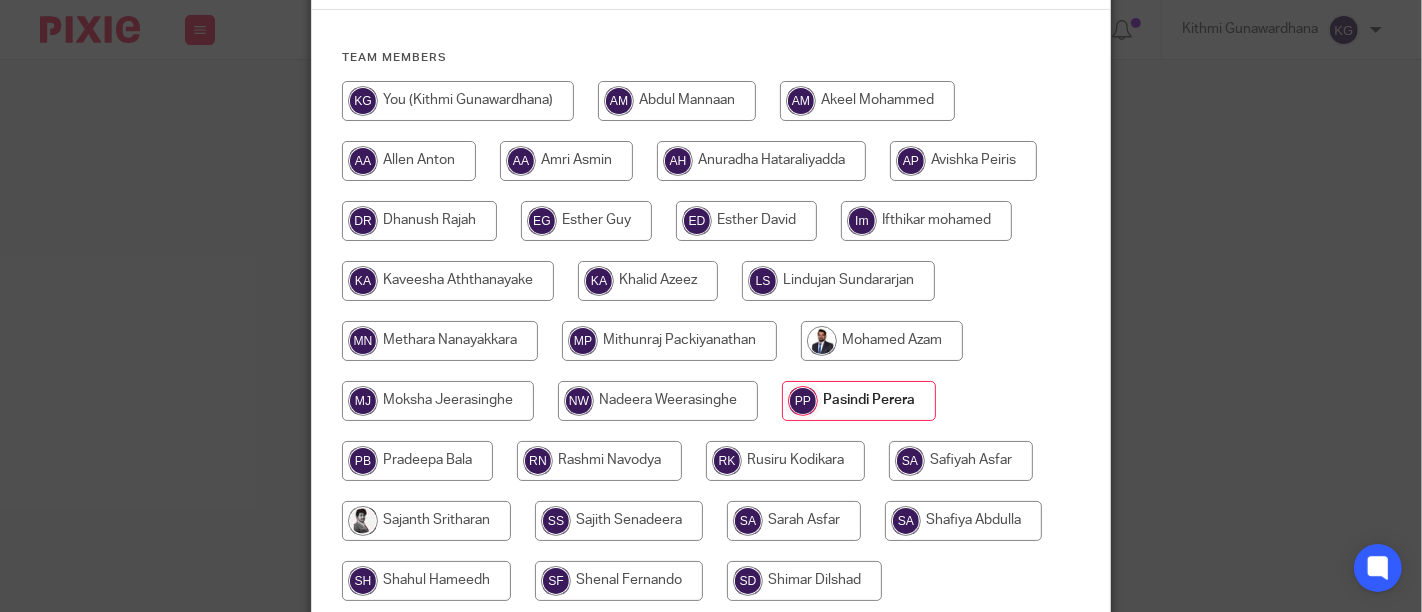 scroll, scrollTop: 513, scrollLeft: 0, axis: vertical 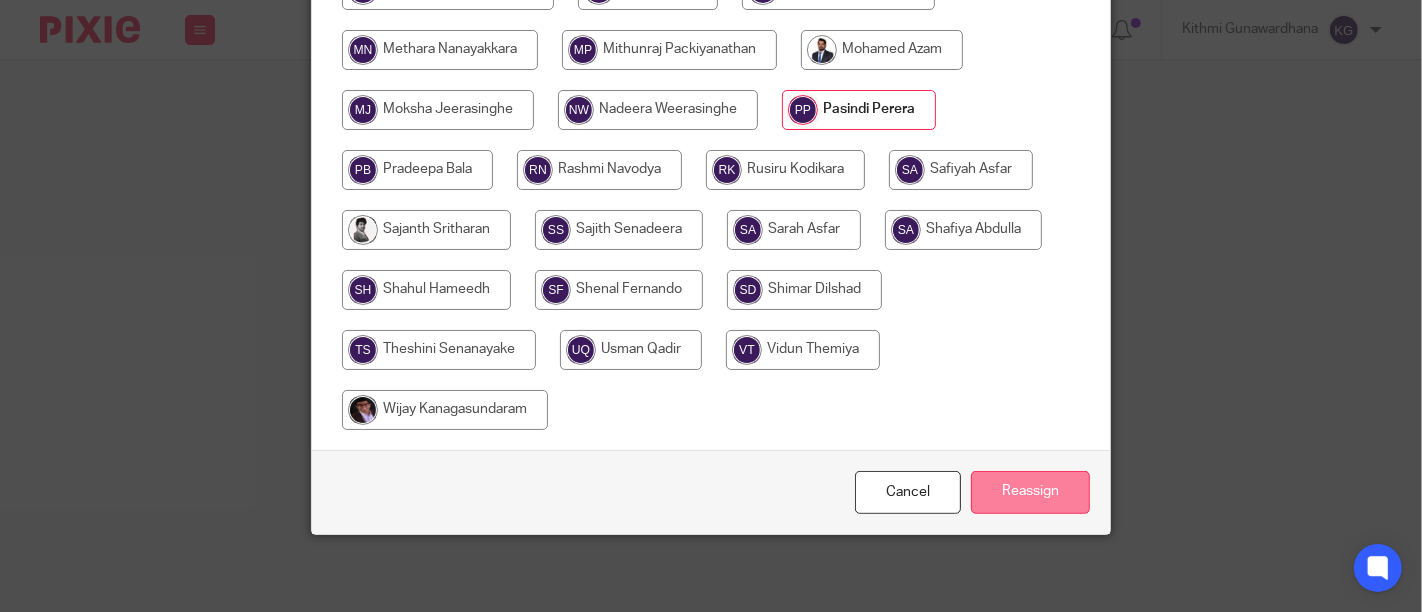 click on "Reassign" at bounding box center [1030, 492] 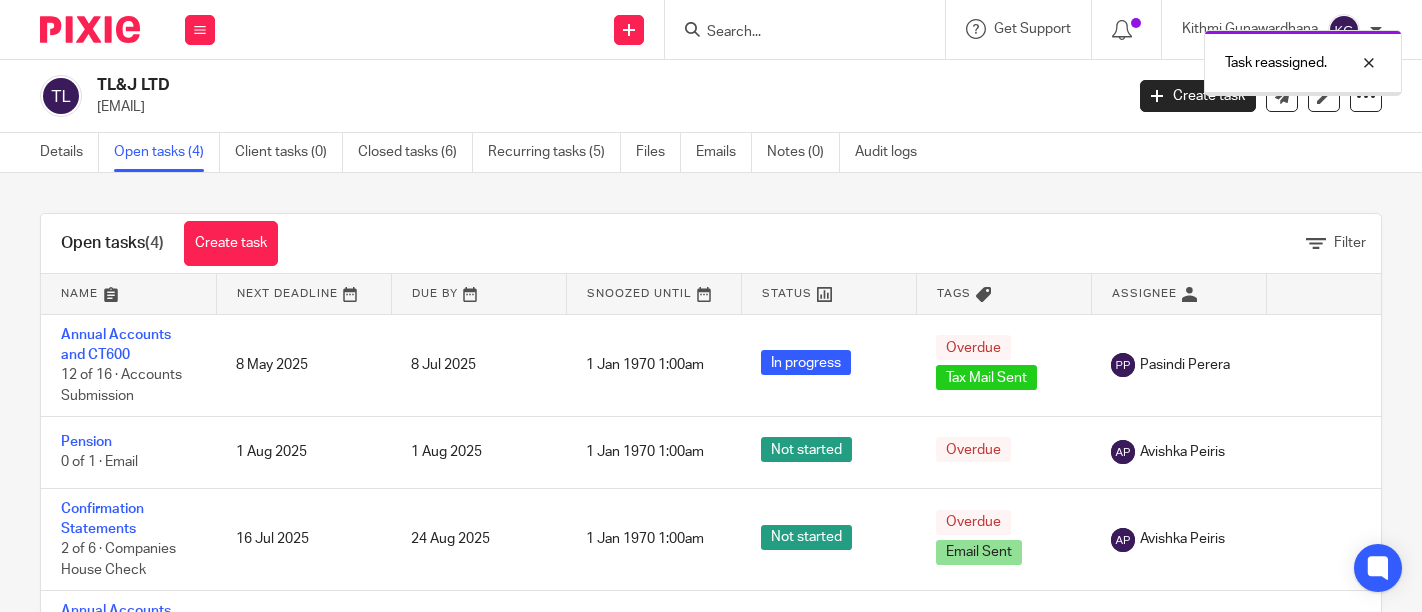 scroll, scrollTop: 0, scrollLeft: 0, axis: both 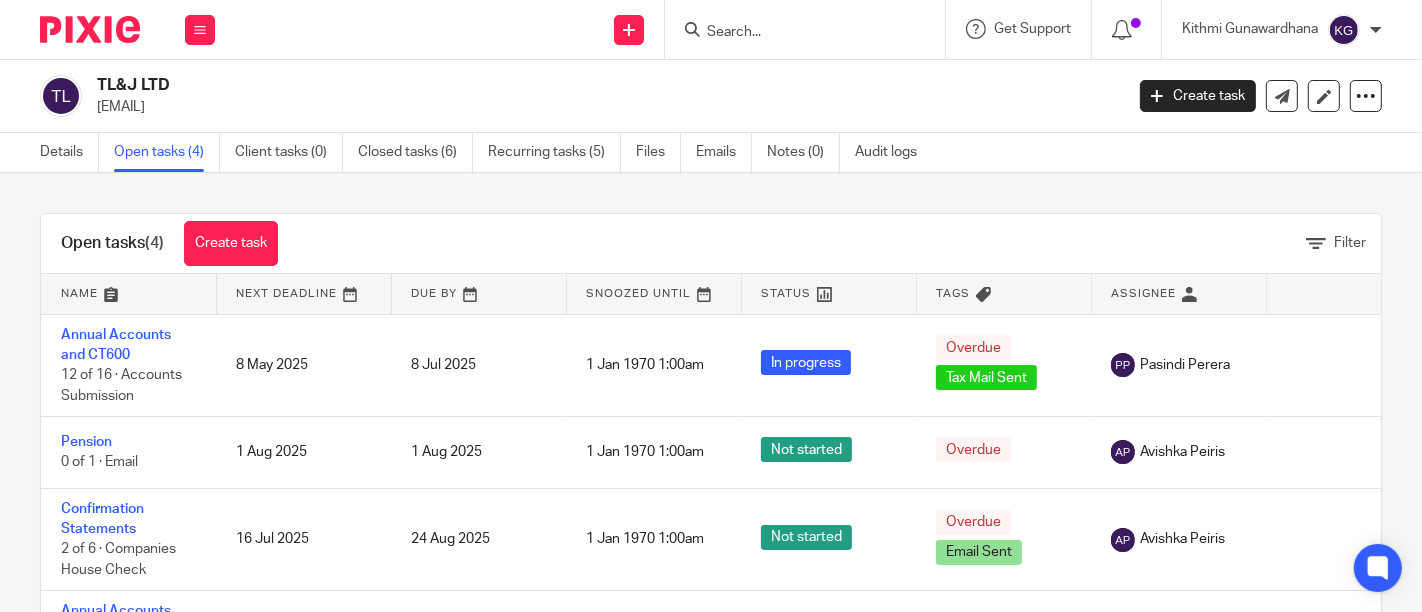 click at bounding box center [795, 33] 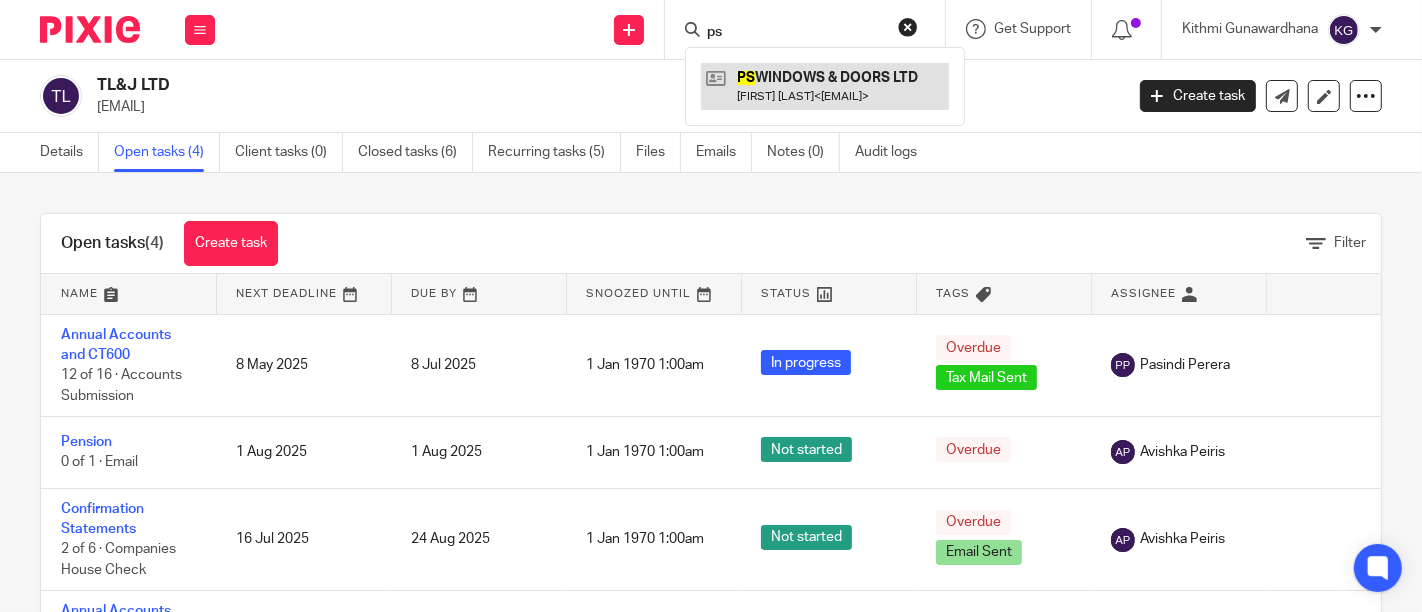type on "ps" 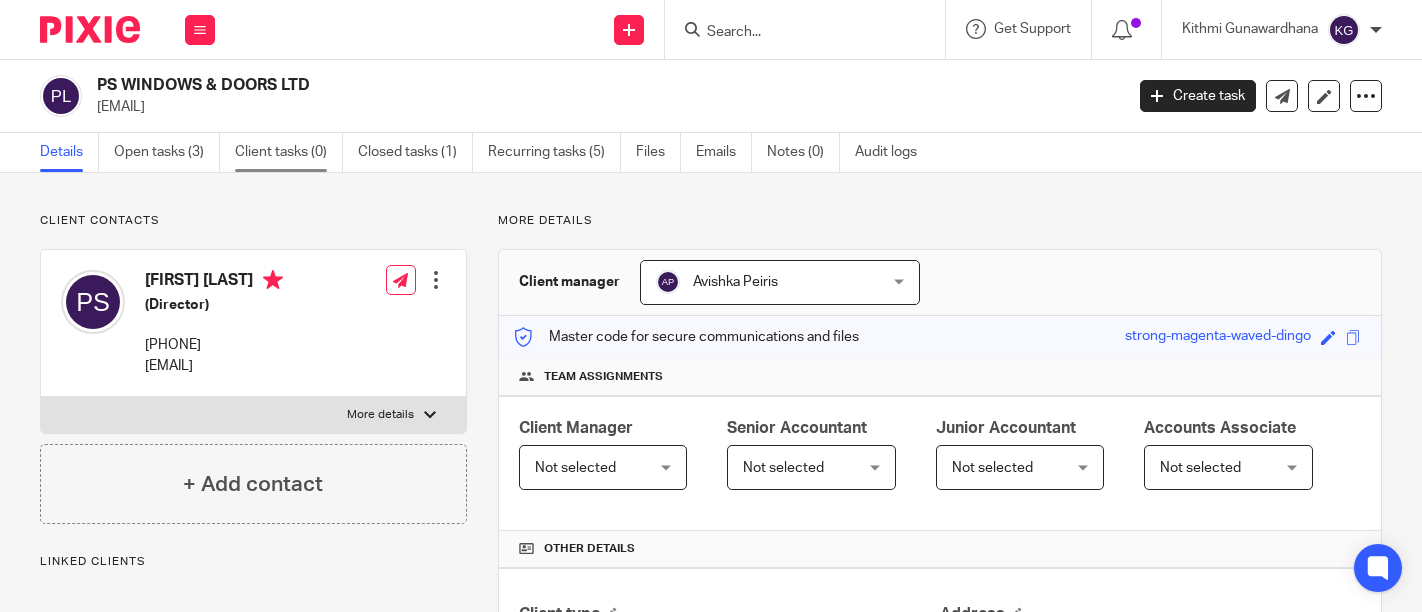scroll, scrollTop: 0, scrollLeft: 0, axis: both 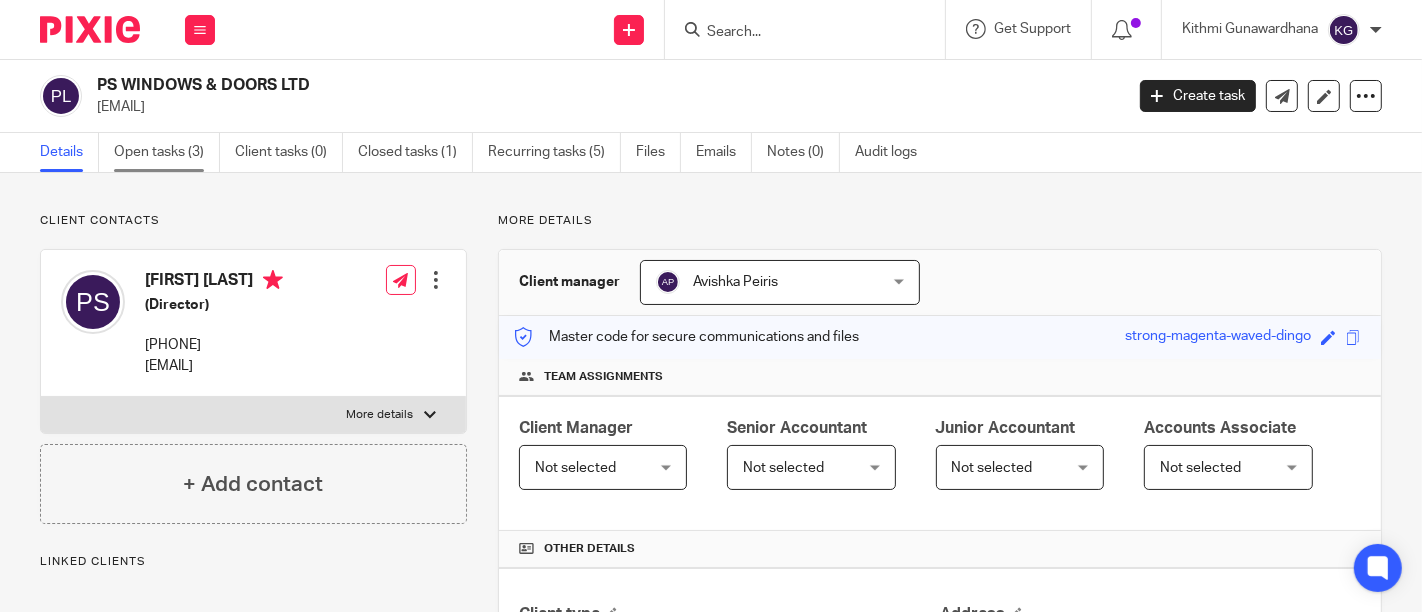click on "Open tasks (3)" at bounding box center (167, 152) 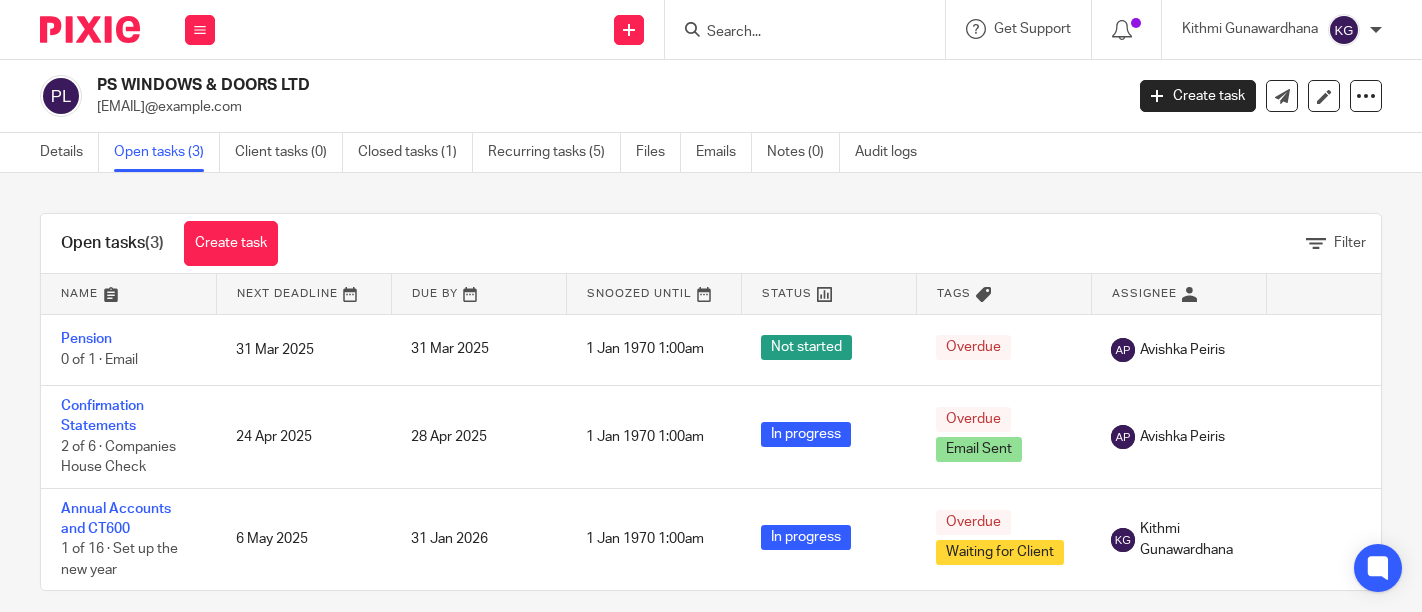 scroll, scrollTop: 0, scrollLeft: 0, axis: both 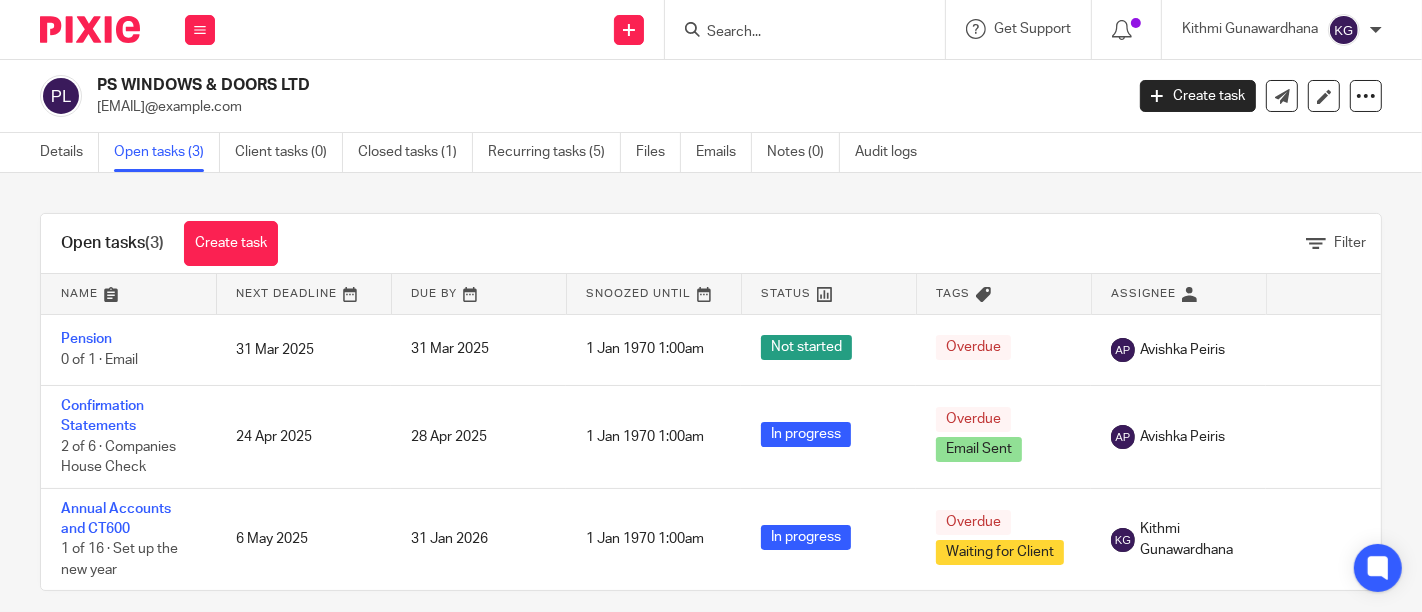 drag, startPoint x: 99, startPoint y: 80, endPoint x: 334, endPoint y: 81, distance: 235.00212 